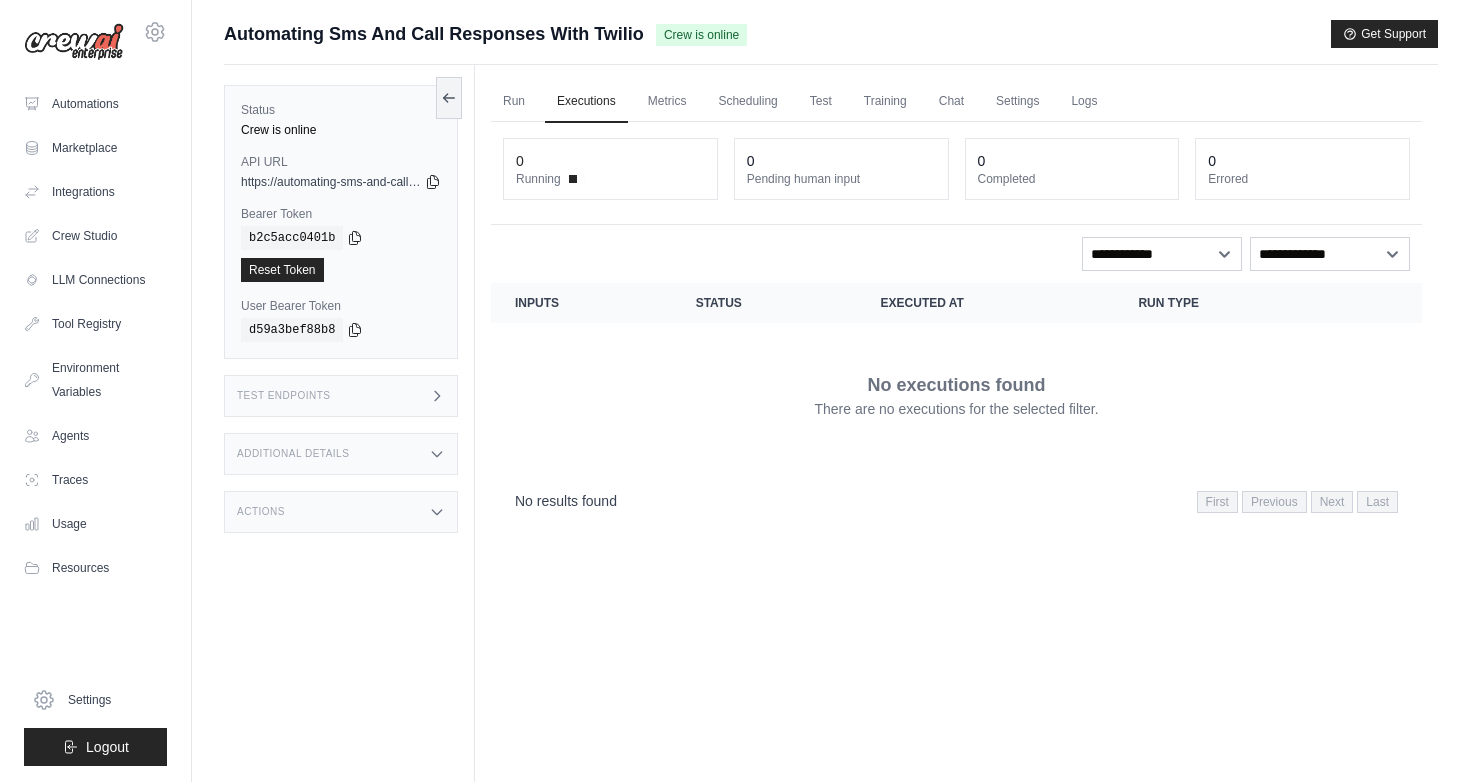 scroll, scrollTop: 0, scrollLeft: 0, axis: both 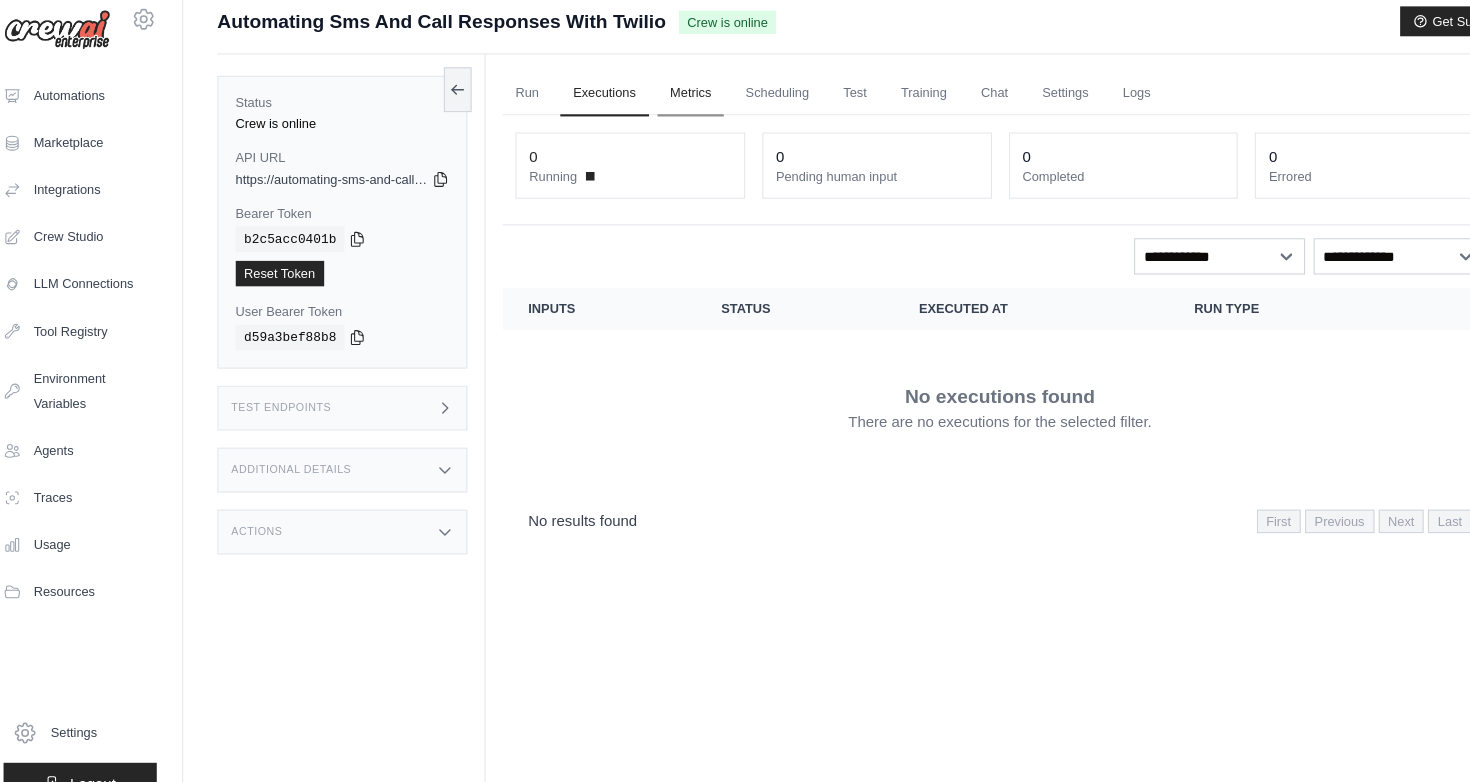 click on "Metrics" at bounding box center [667, 102] 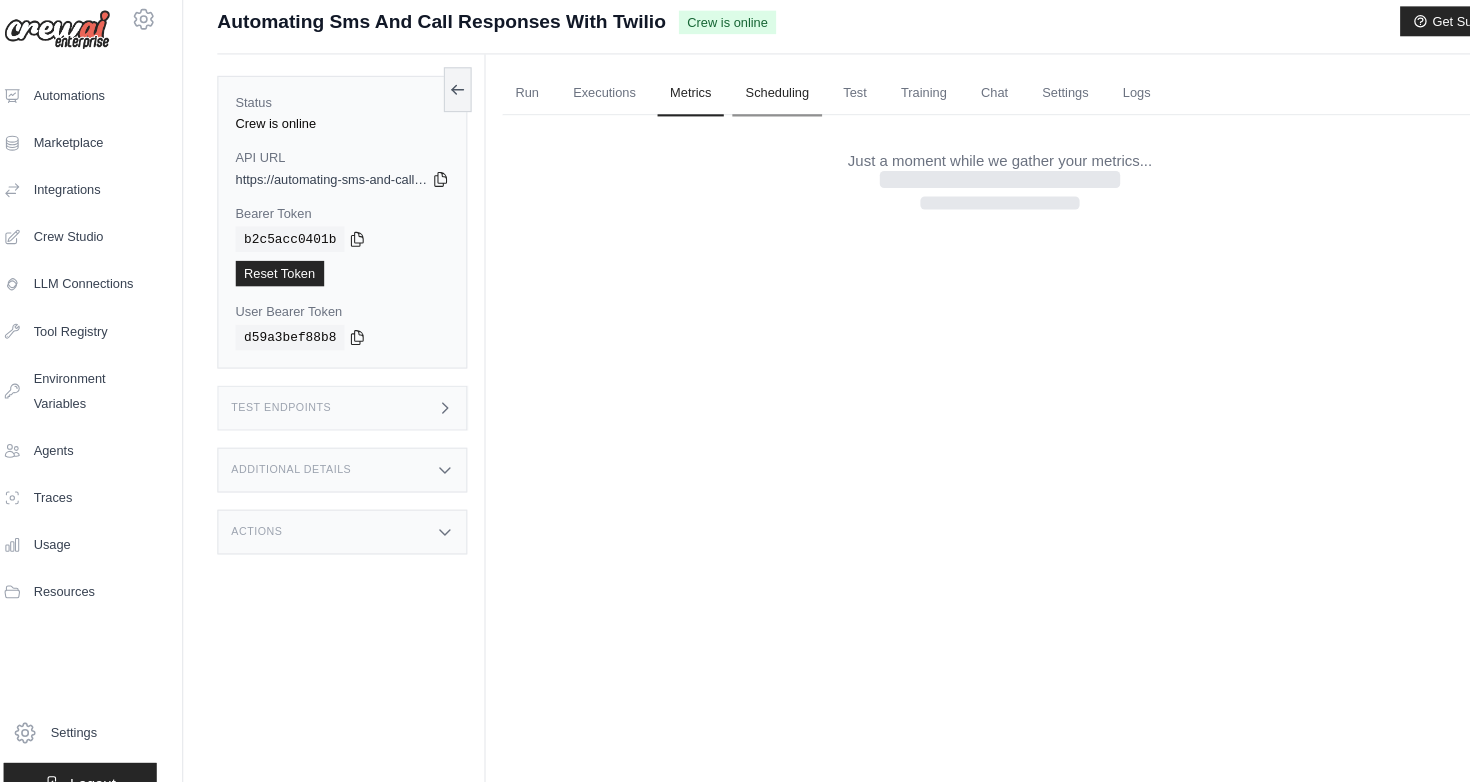 click on "Scheduling" at bounding box center (747, 102) 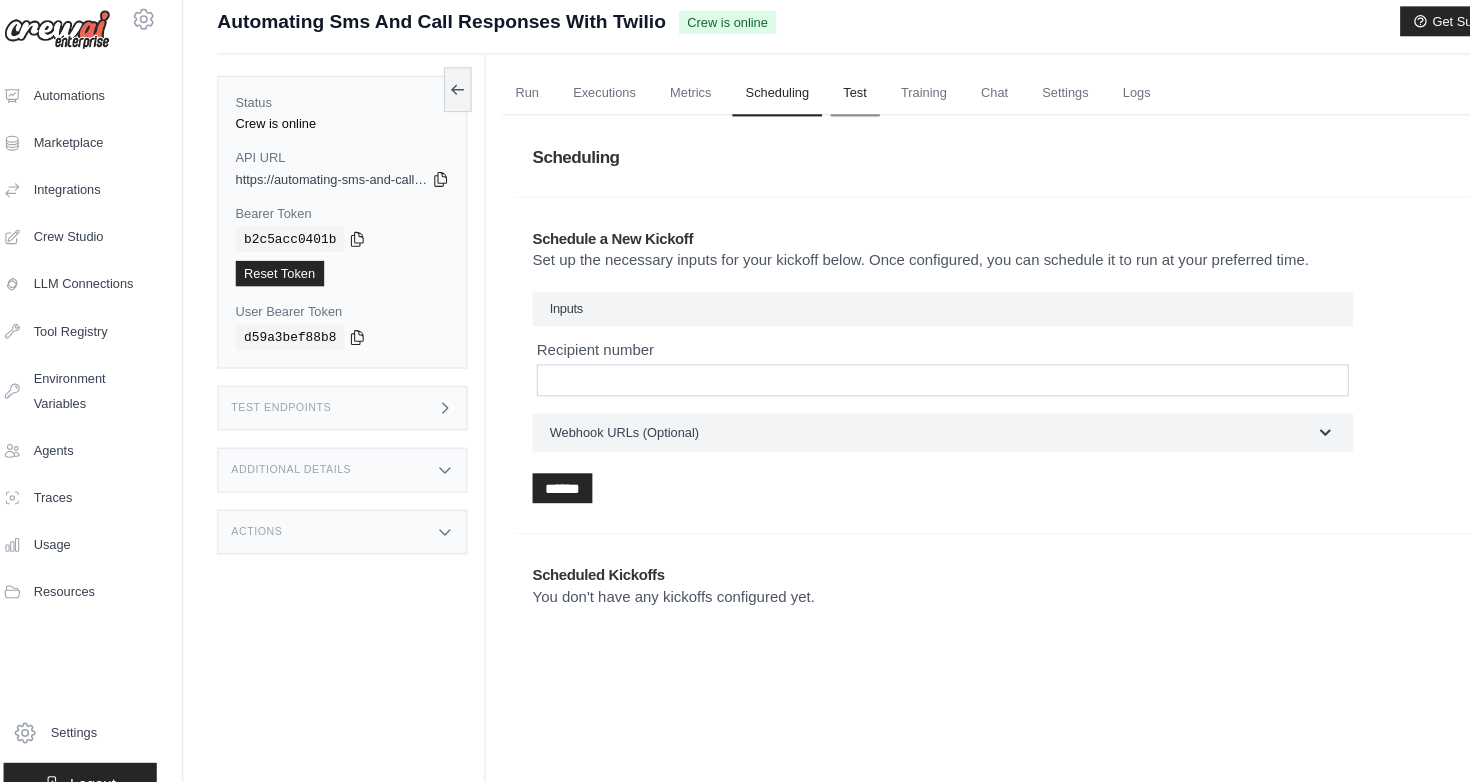 click on "Test" at bounding box center (821, 102) 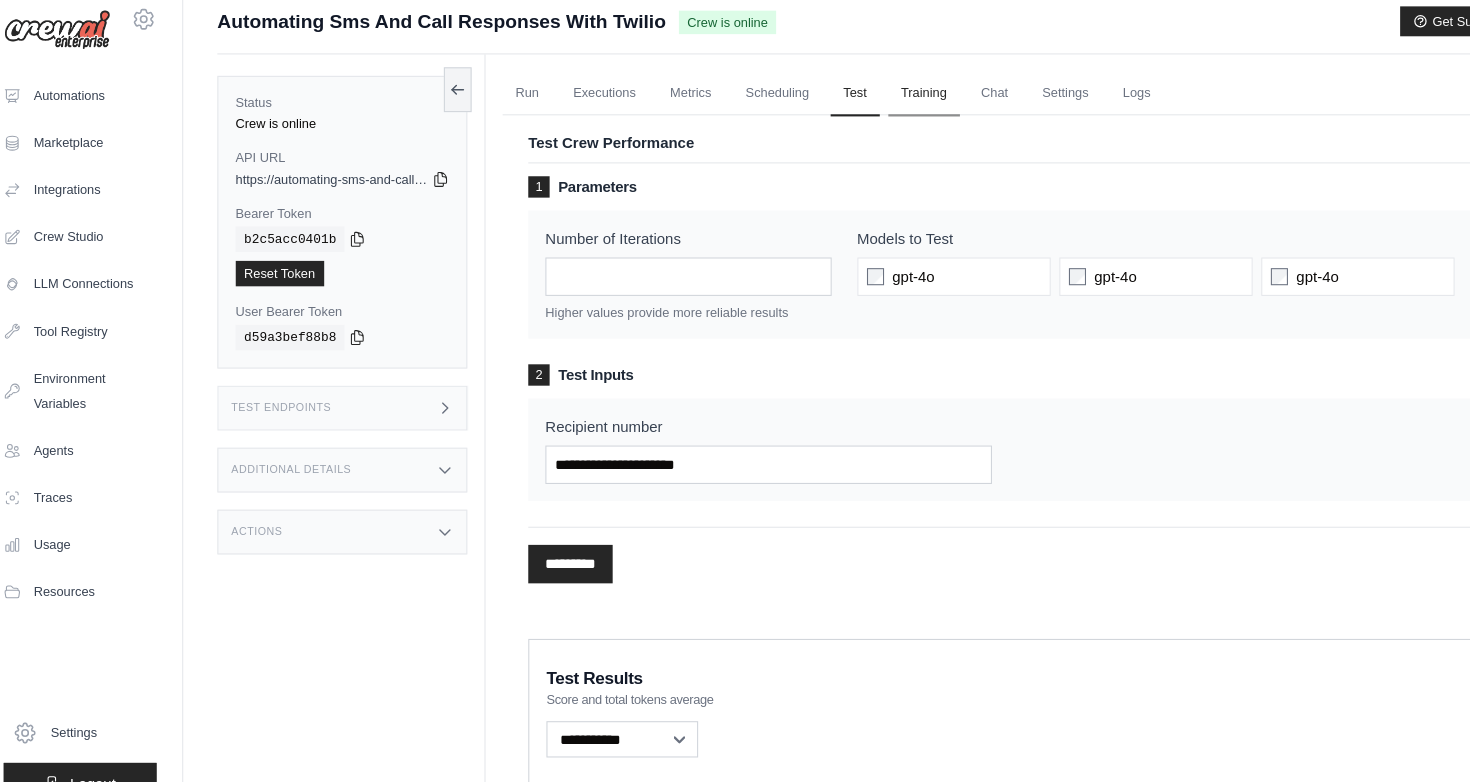 click on "Training" at bounding box center (885, 102) 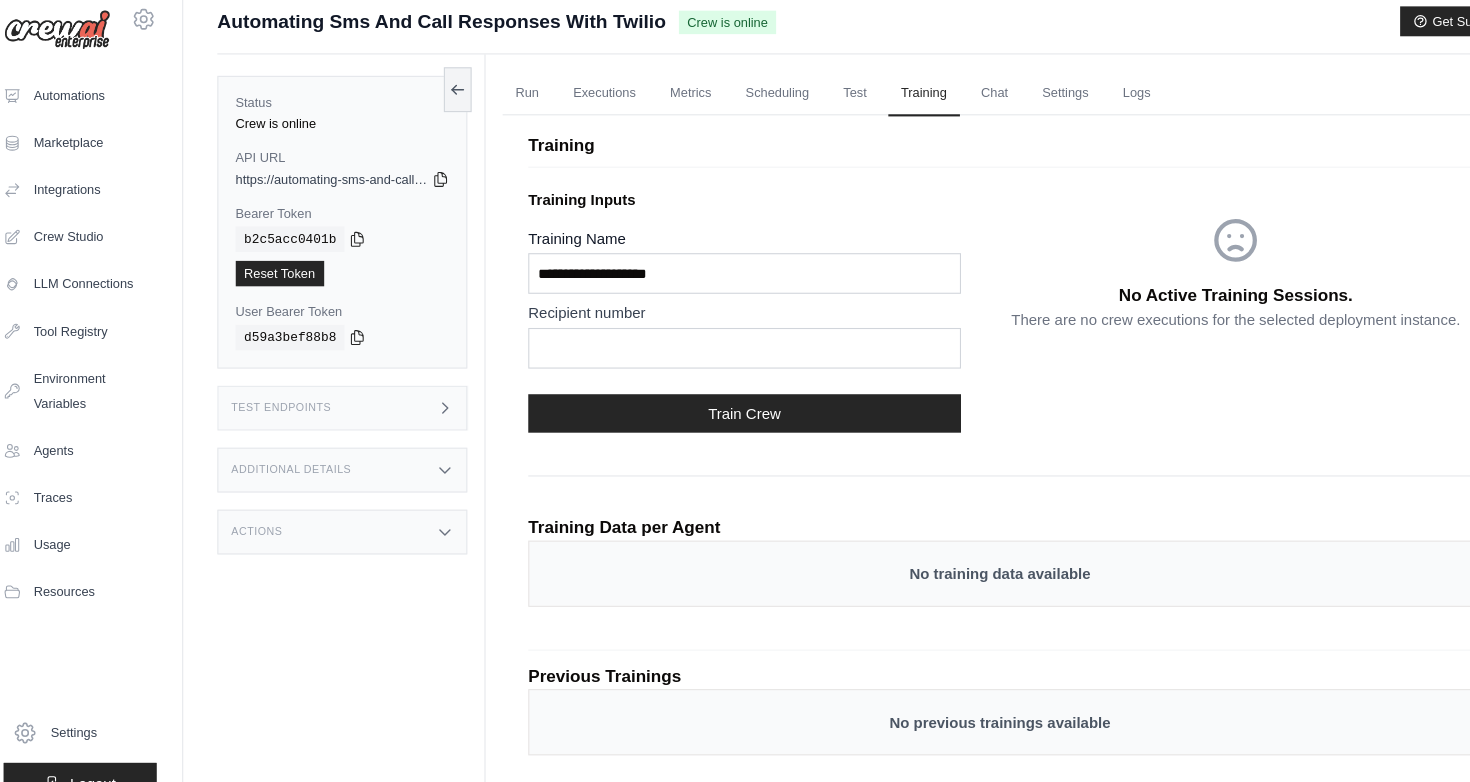 click on "Run
Executions
Metrics
Scheduling
Test
Training
Chat
Settings
Logs" at bounding box center (956, 101) 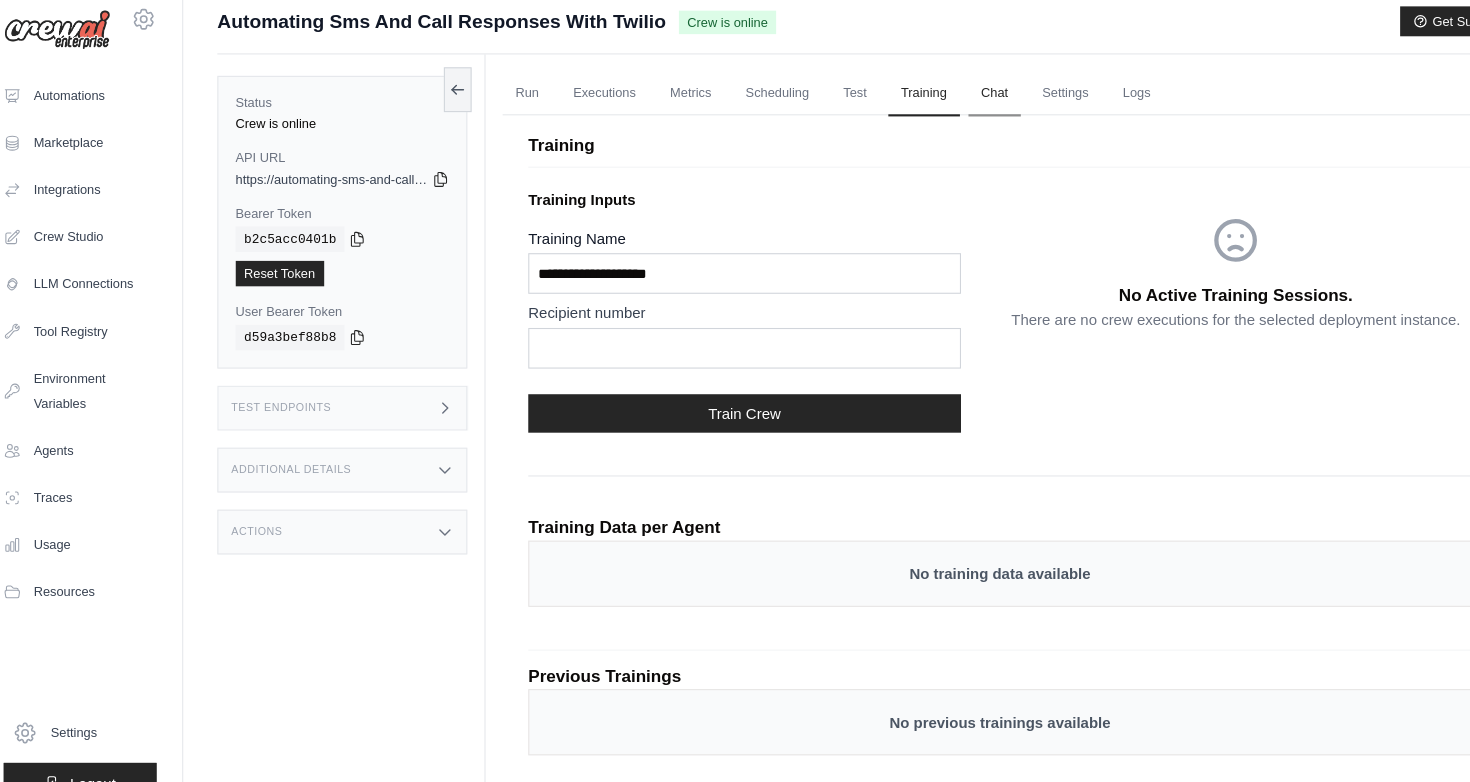 click on "Chat" at bounding box center (951, 102) 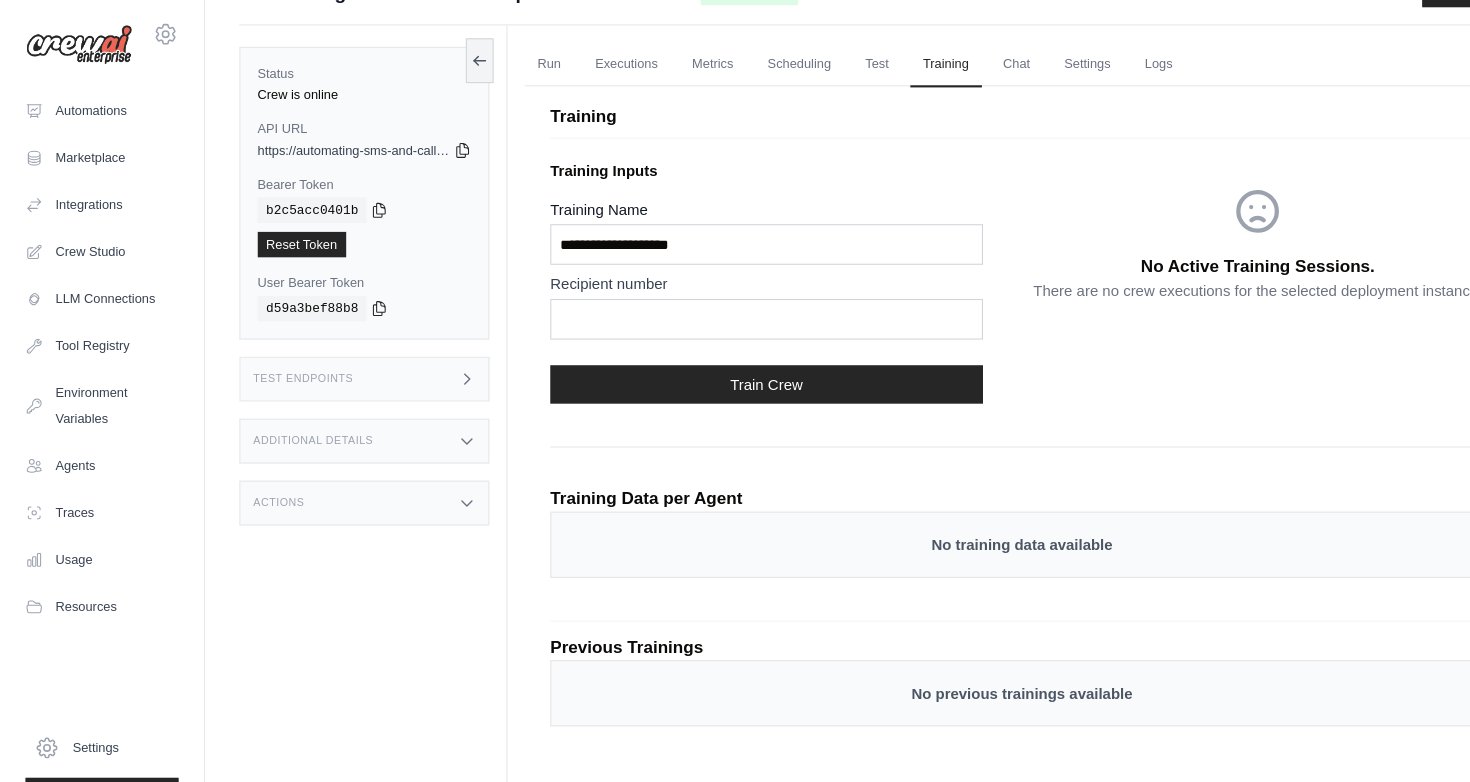 scroll, scrollTop: 0, scrollLeft: 0, axis: both 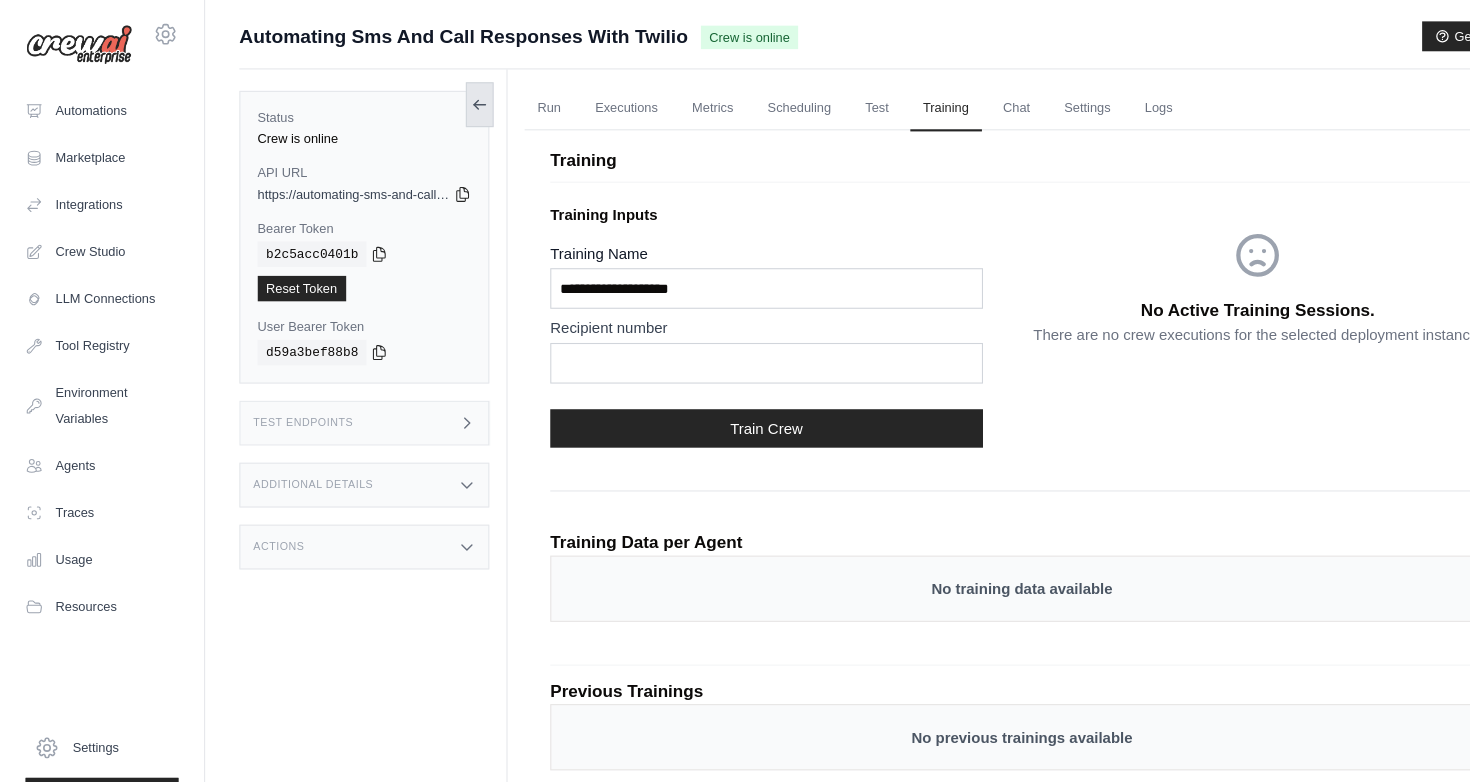 click at bounding box center (449, 98) 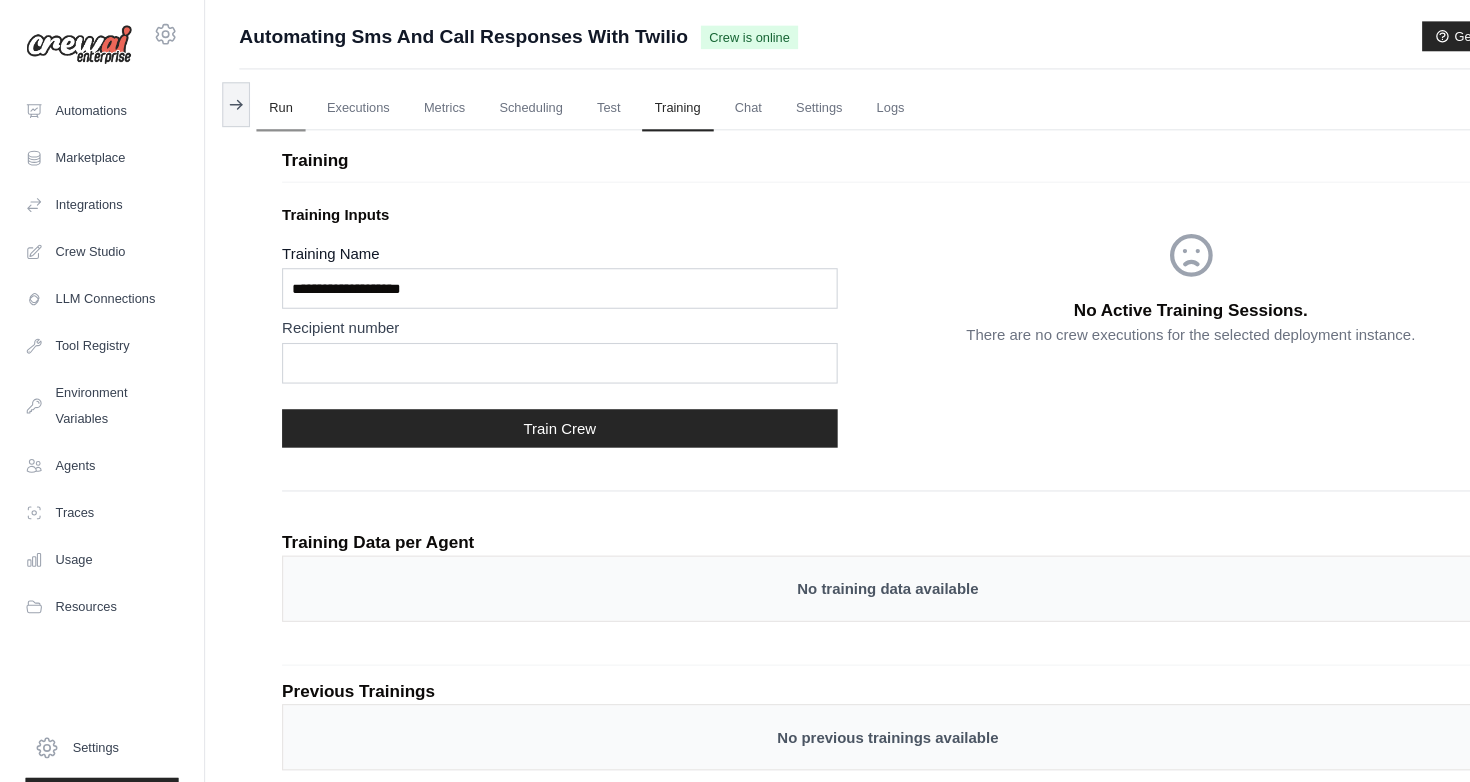 click on "Run" at bounding box center (263, 102) 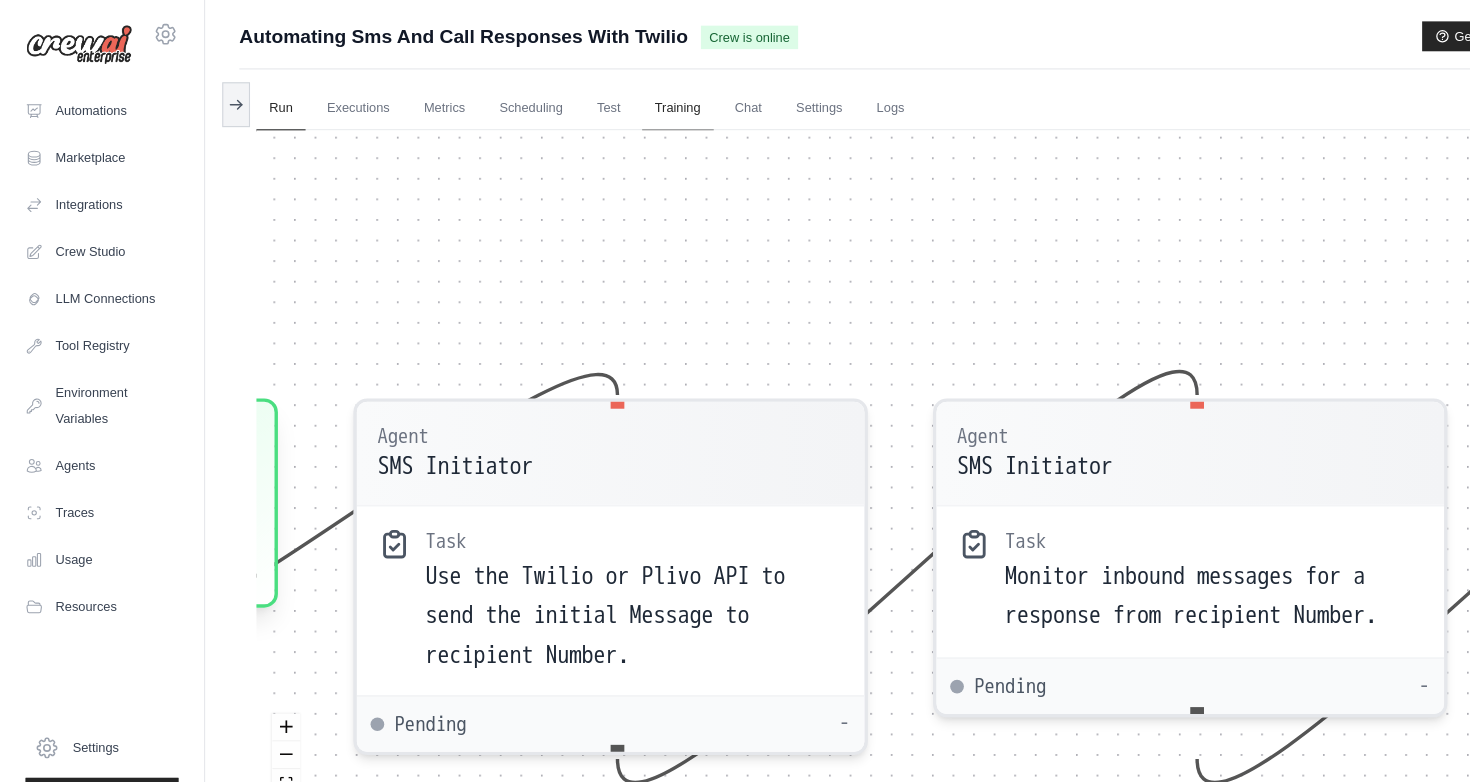 drag, startPoint x: 514, startPoint y: 308, endPoint x: 664, endPoint y: 102, distance: 254.82542 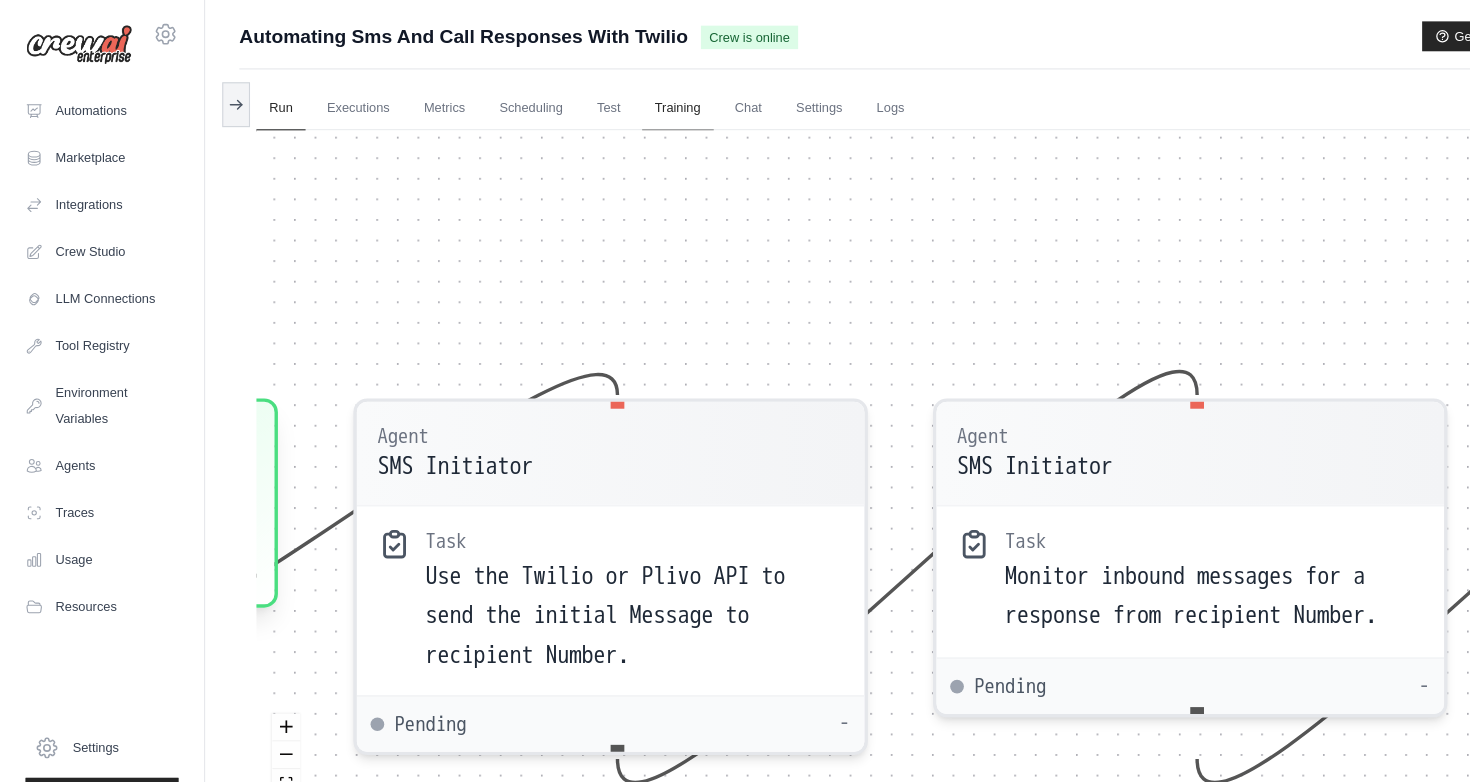 click on "Run
Executions
Metrics
Scheduling
Test
Training
Chat
Settings
Logs
0
Running
0
Pending human input
0" at bounding box center [831, 456] 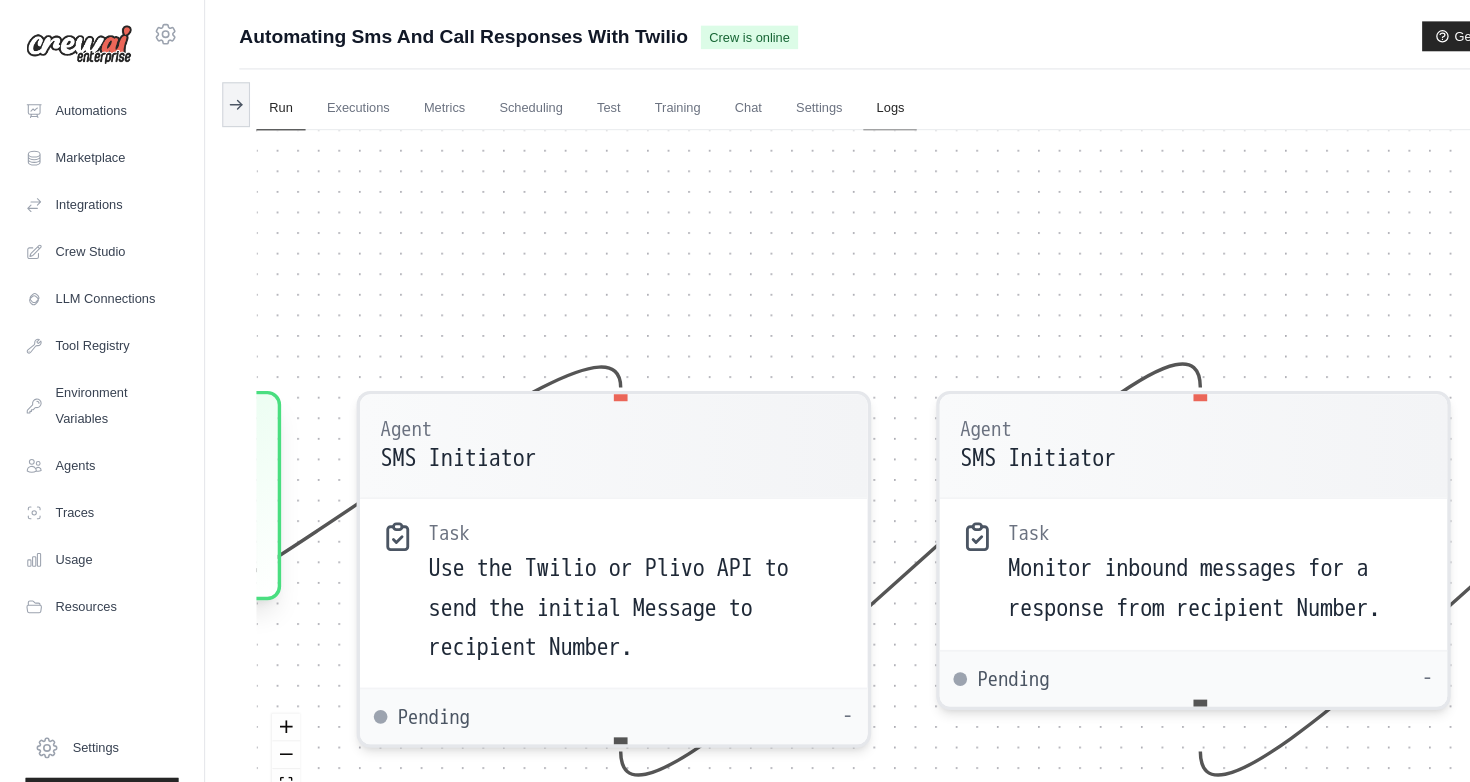 drag, startPoint x: 756, startPoint y: 162, endPoint x: 841, endPoint y: 83, distance: 116.0431 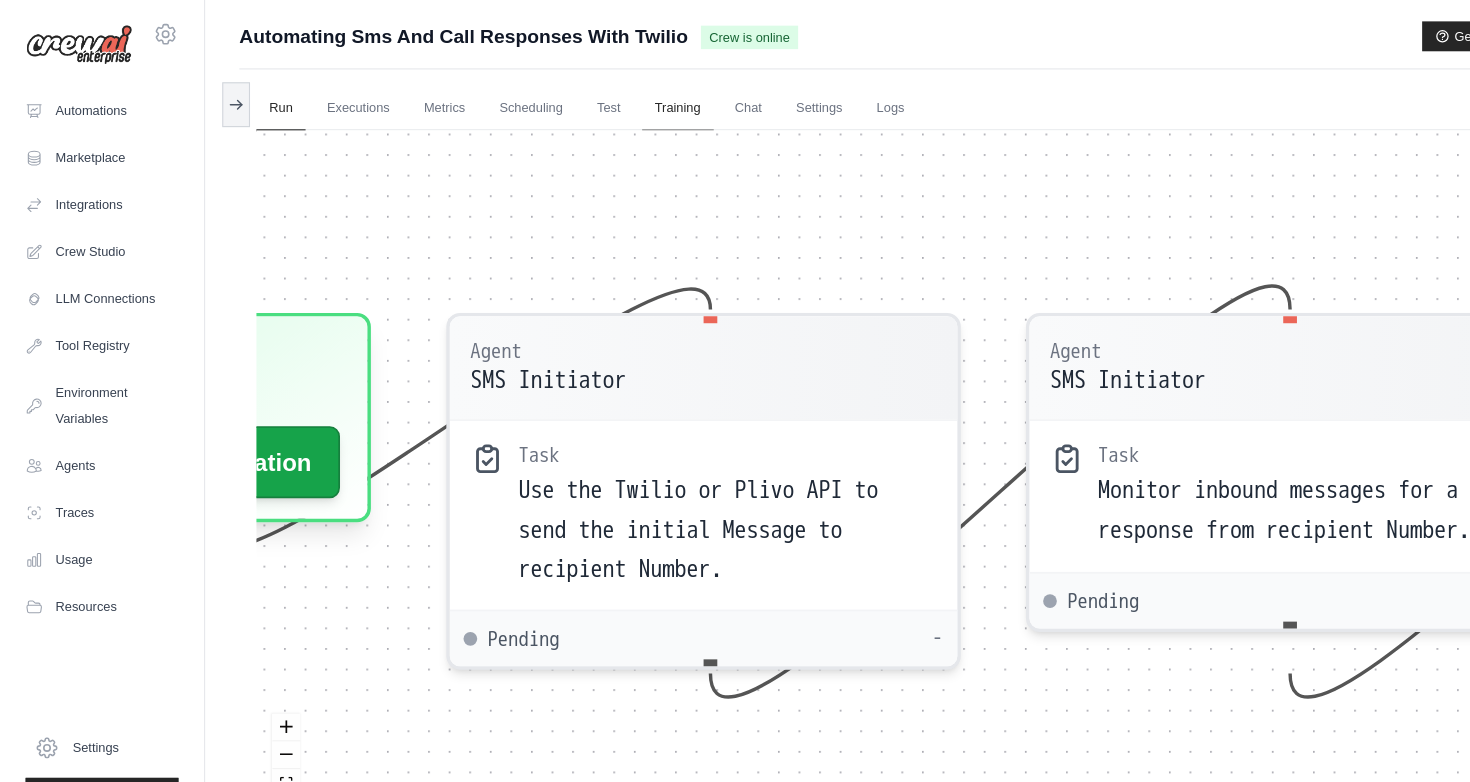 drag, startPoint x: 893, startPoint y: 138, endPoint x: 666, endPoint y: 85, distance: 233.10513 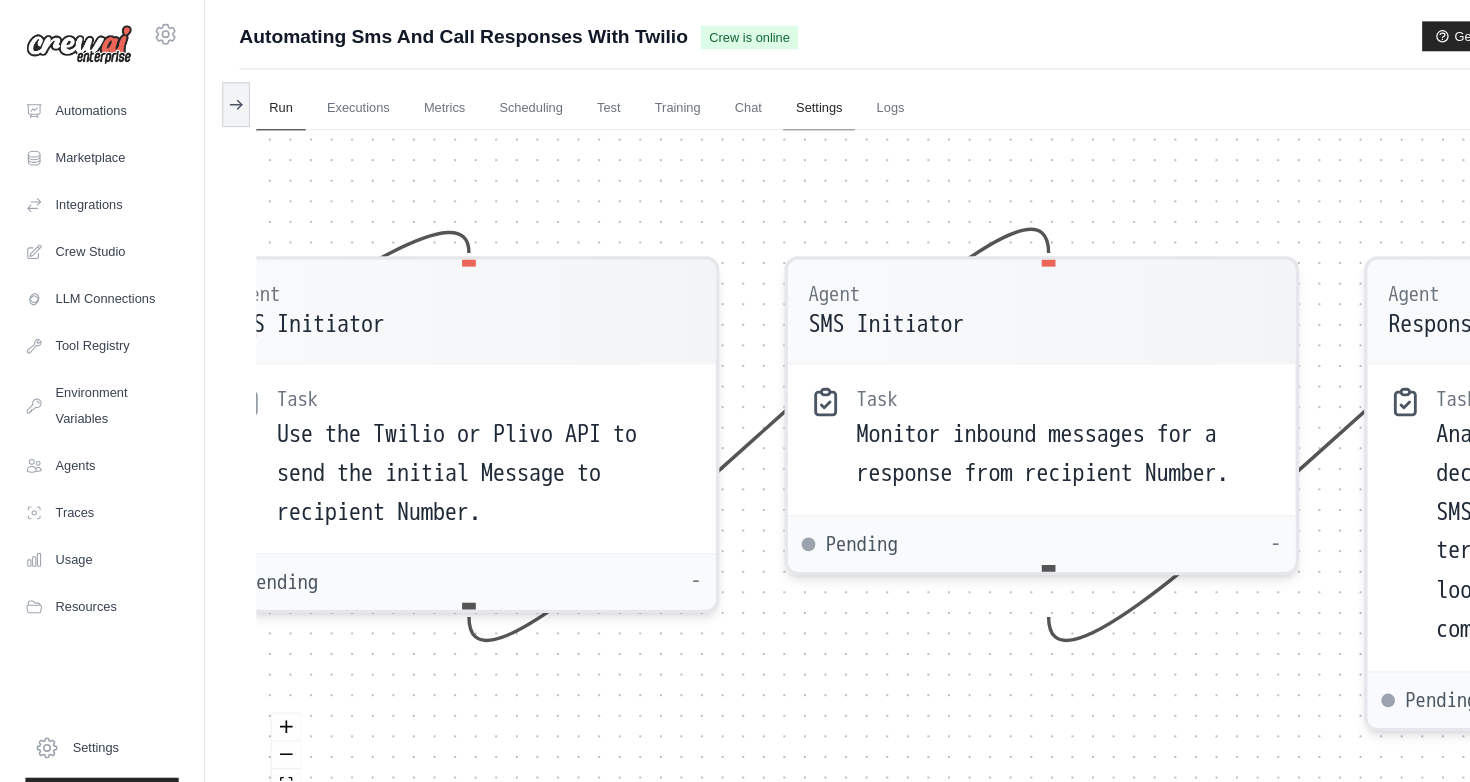 drag, startPoint x: 779, startPoint y: 115, endPoint x: 675, endPoint y: 213, distance: 142.89856 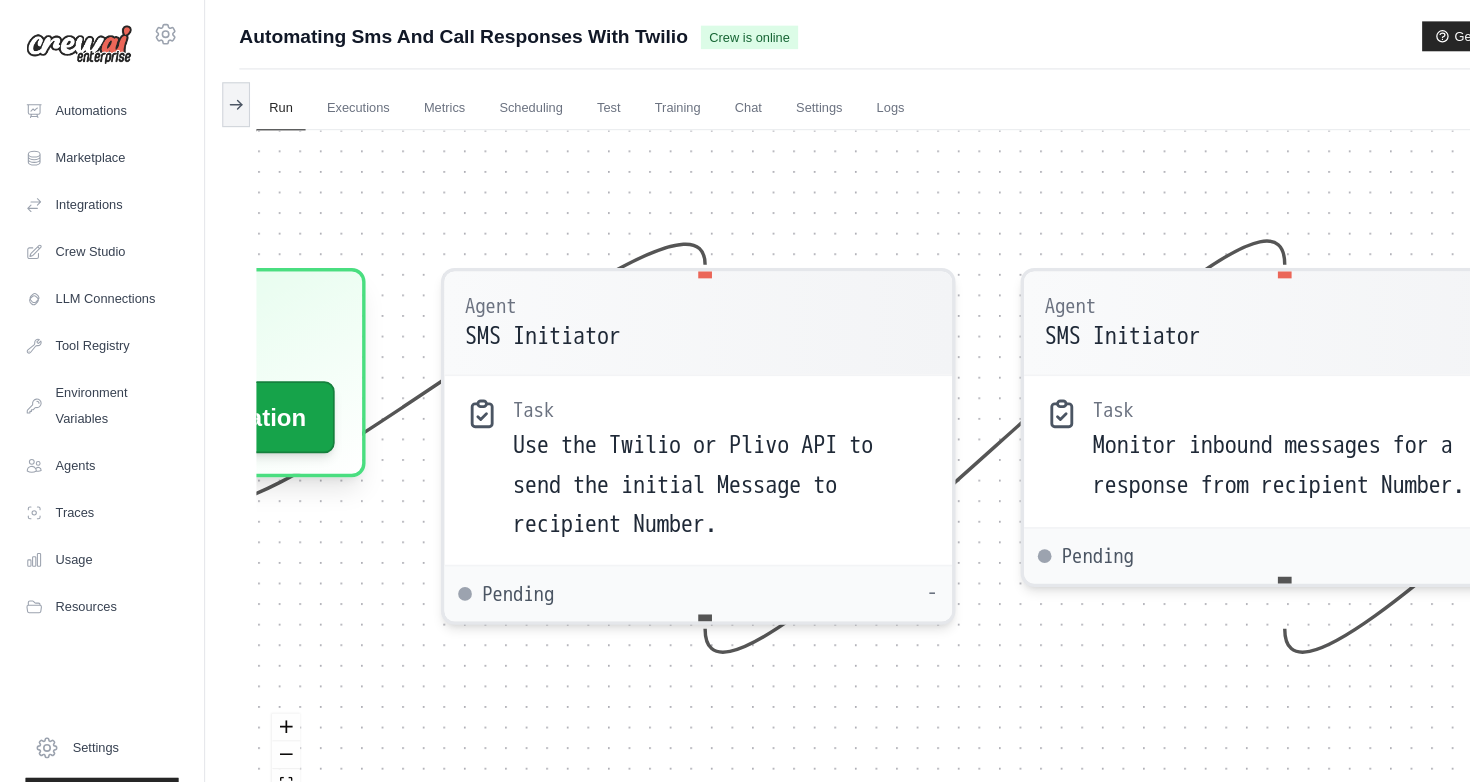 drag, startPoint x: 675, startPoint y: 213, endPoint x: 936, endPoint y: 226, distance: 261.32355 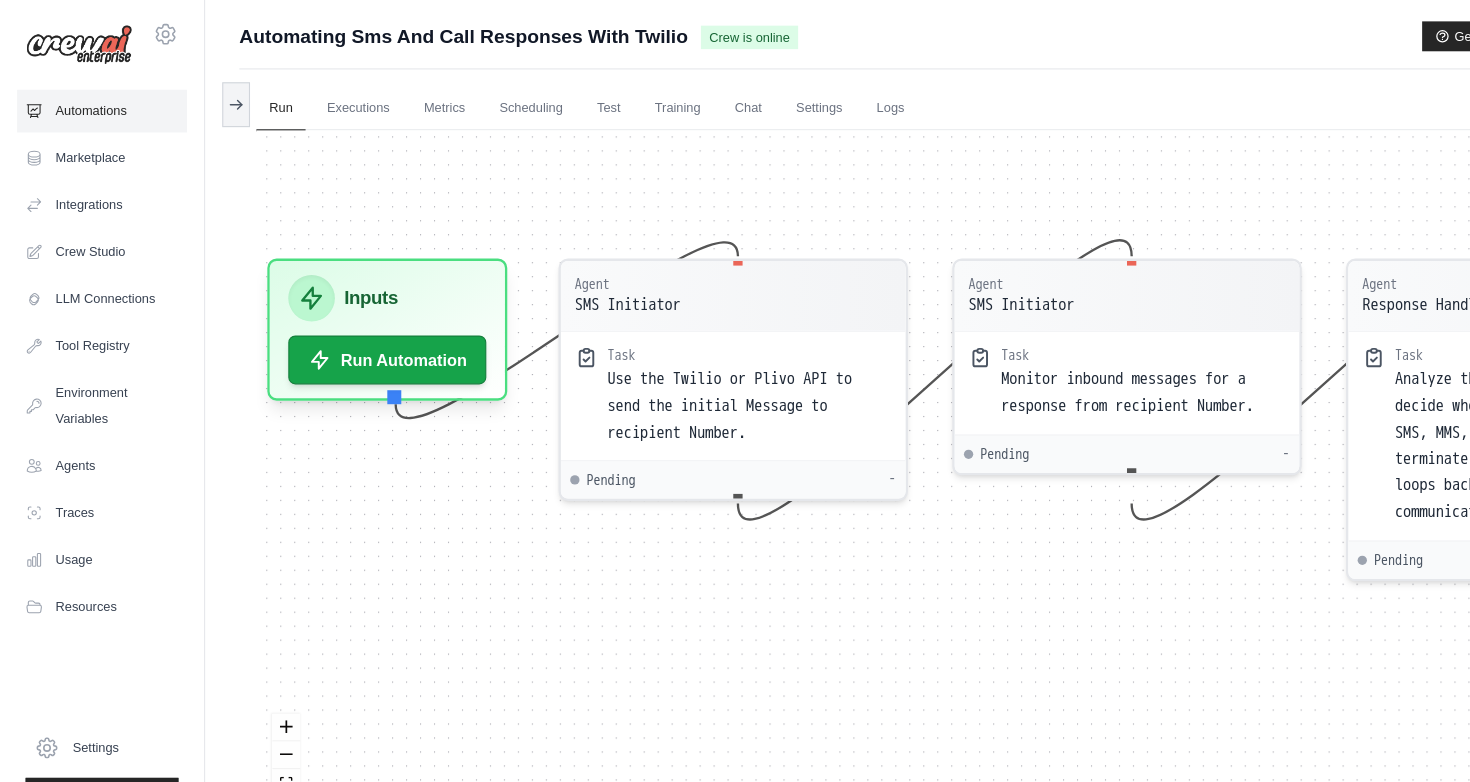 click on "Automations" at bounding box center (95, 104) 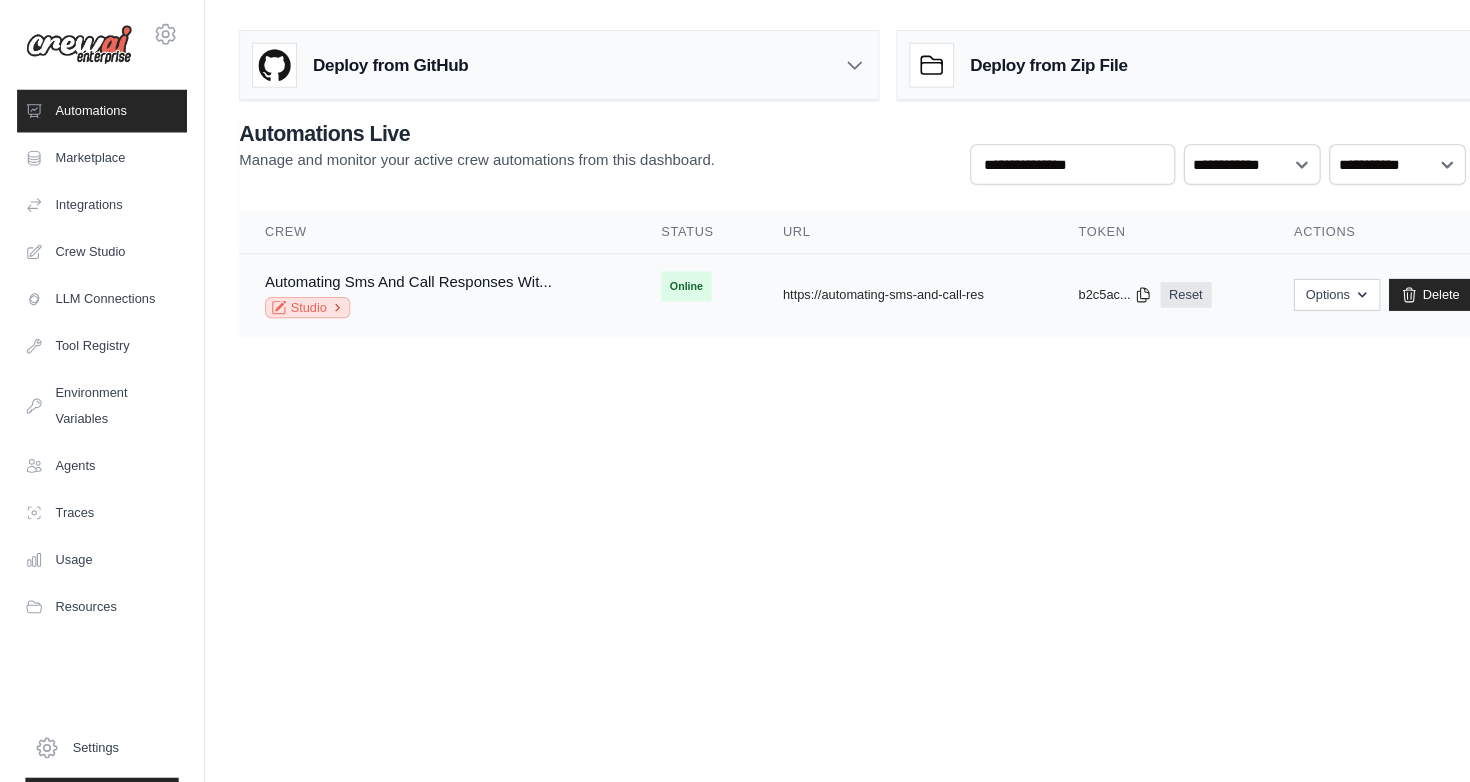click on "Studio" at bounding box center (288, 288) 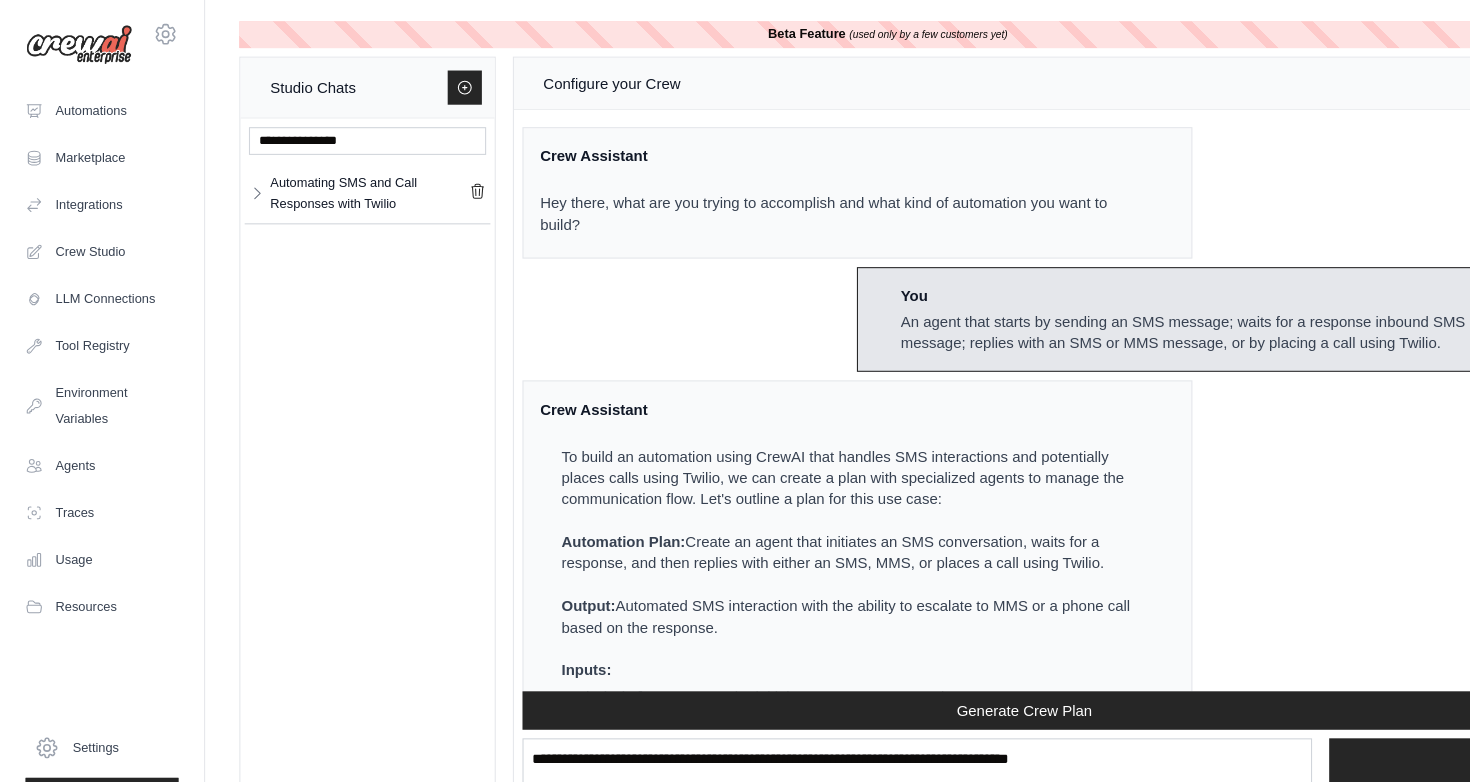 scroll, scrollTop: 8641, scrollLeft: 0, axis: vertical 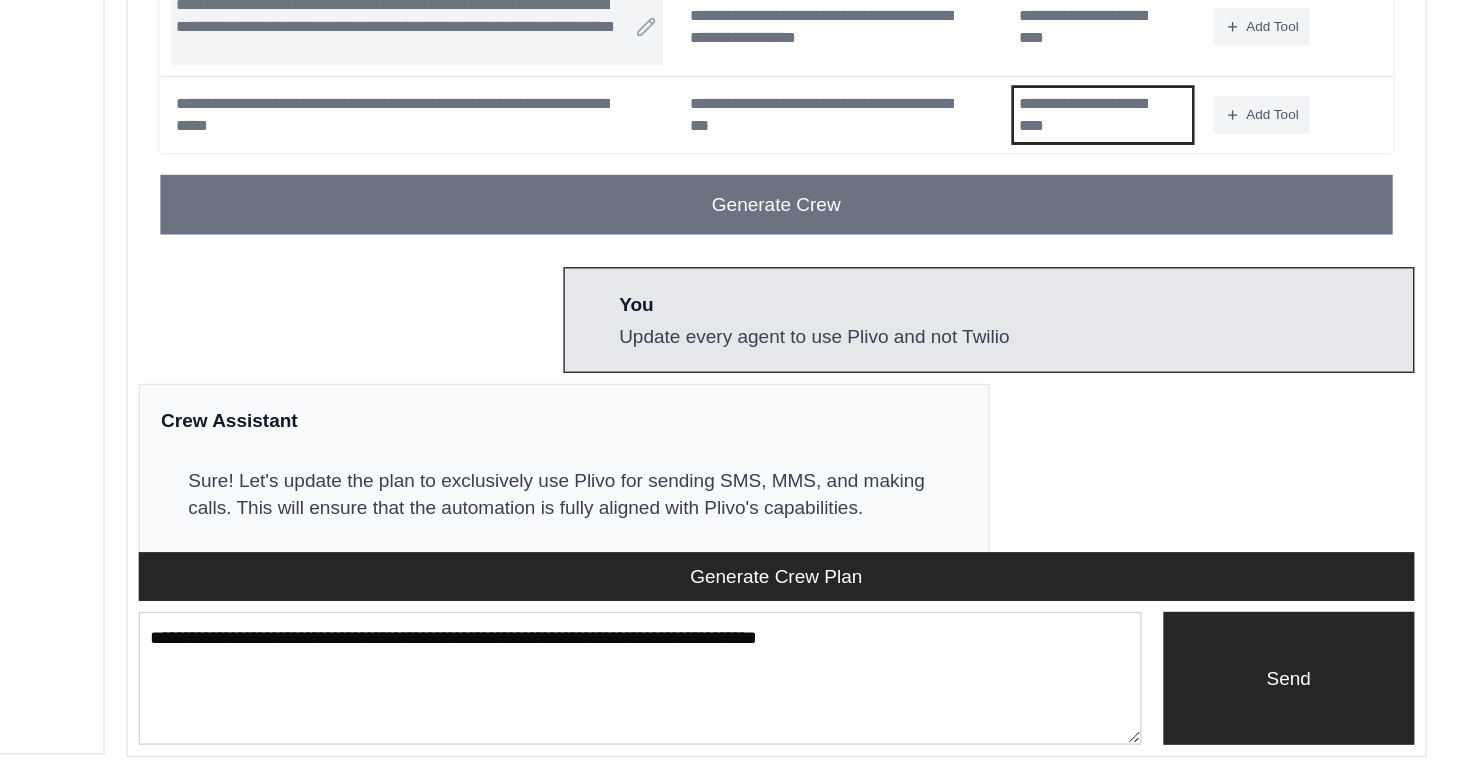 drag, startPoint x: 1377, startPoint y: 377, endPoint x: 658, endPoint y: 289, distance: 724.36523 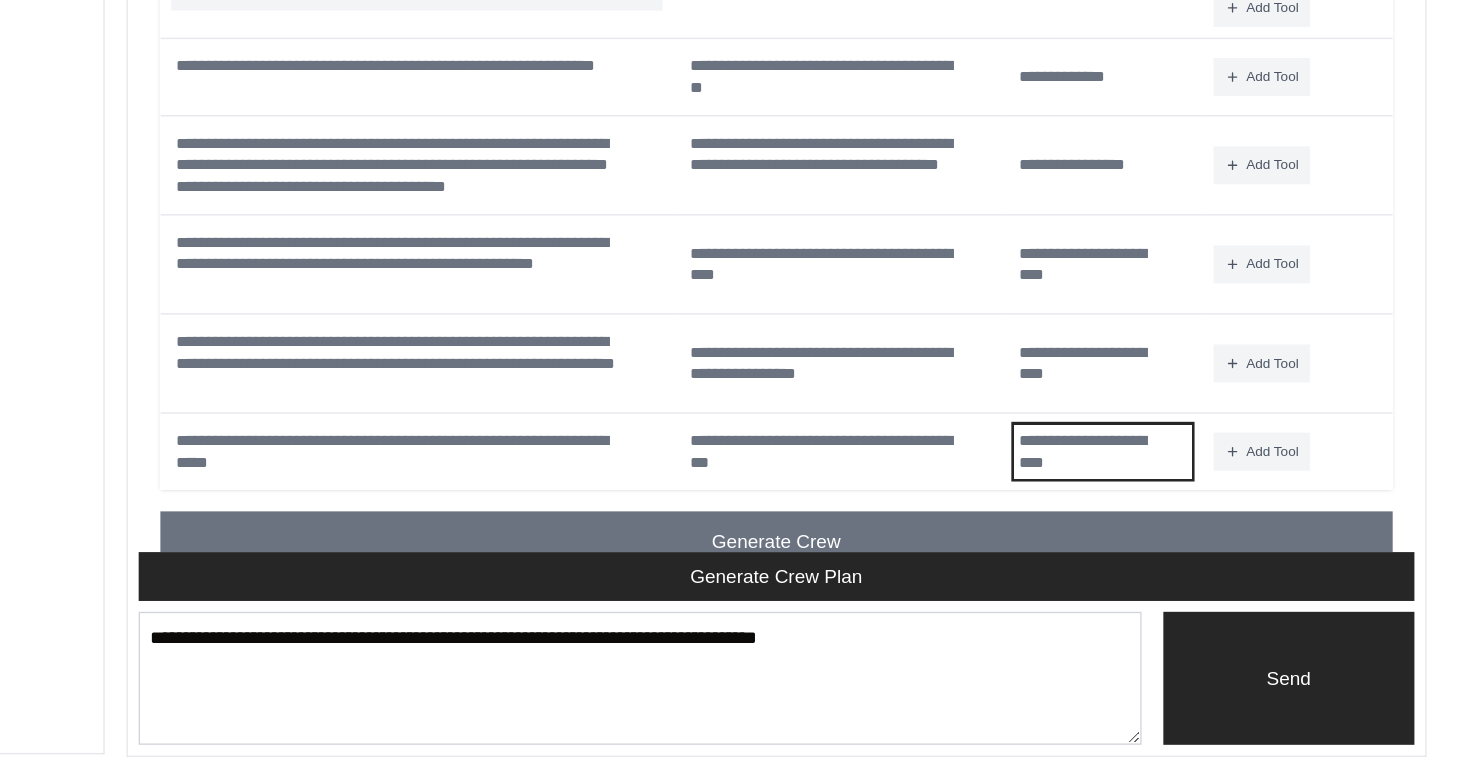 scroll, scrollTop: 5907, scrollLeft: 0, axis: vertical 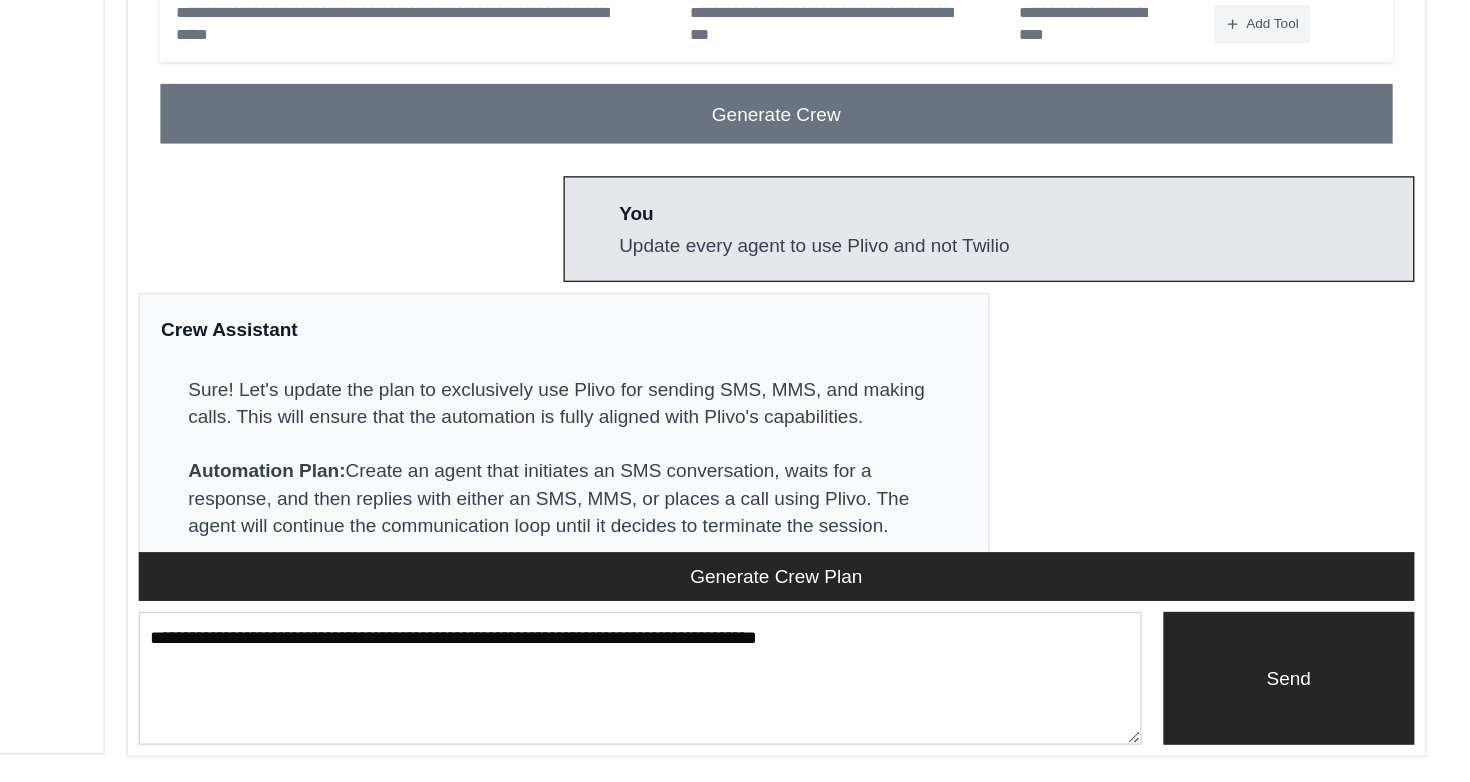 drag, startPoint x: 530, startPoint y: 260, endPoint x: 1418, endPoint y: 275, distance: 888.1267 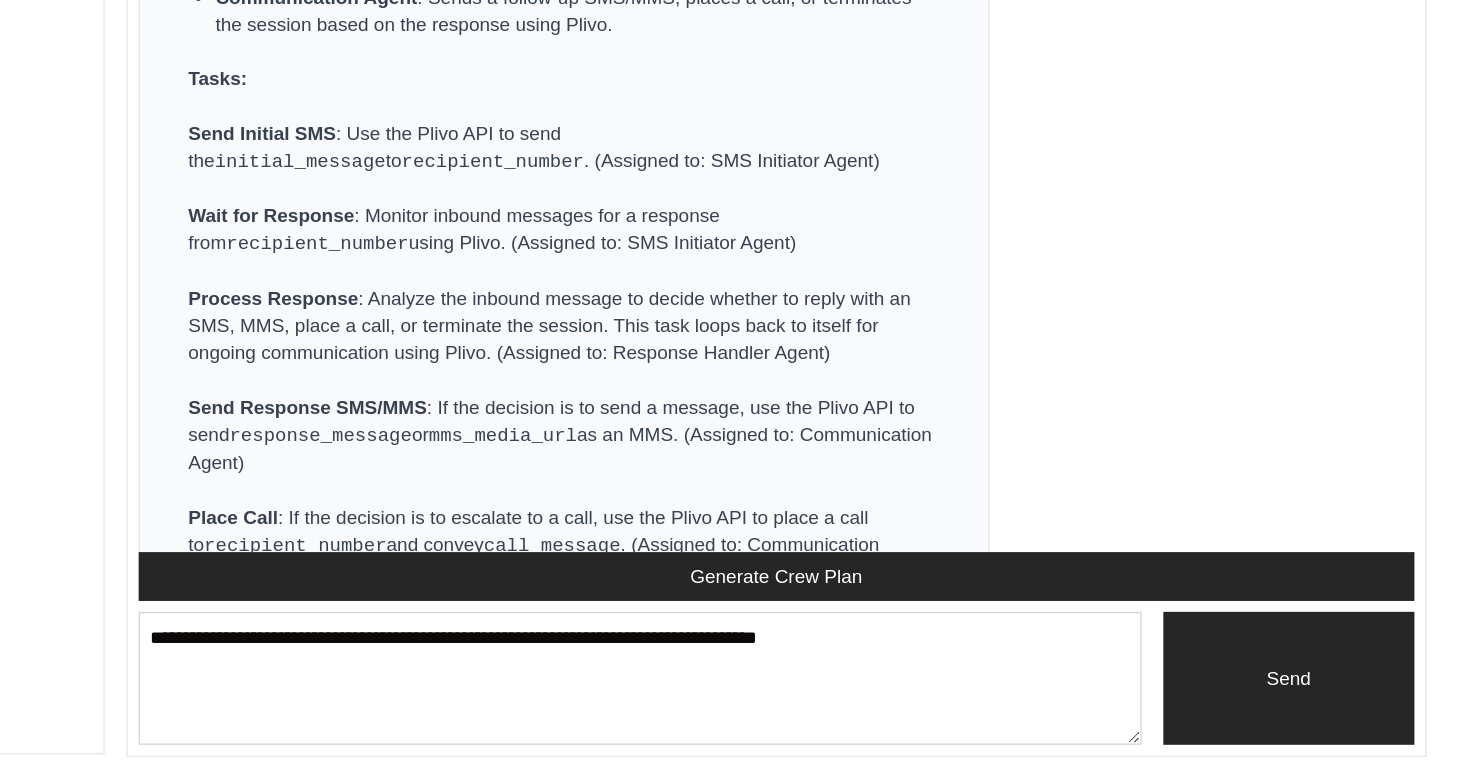 scroll, scrollTop: 7149, scrollLeft: 0, axis: vertical 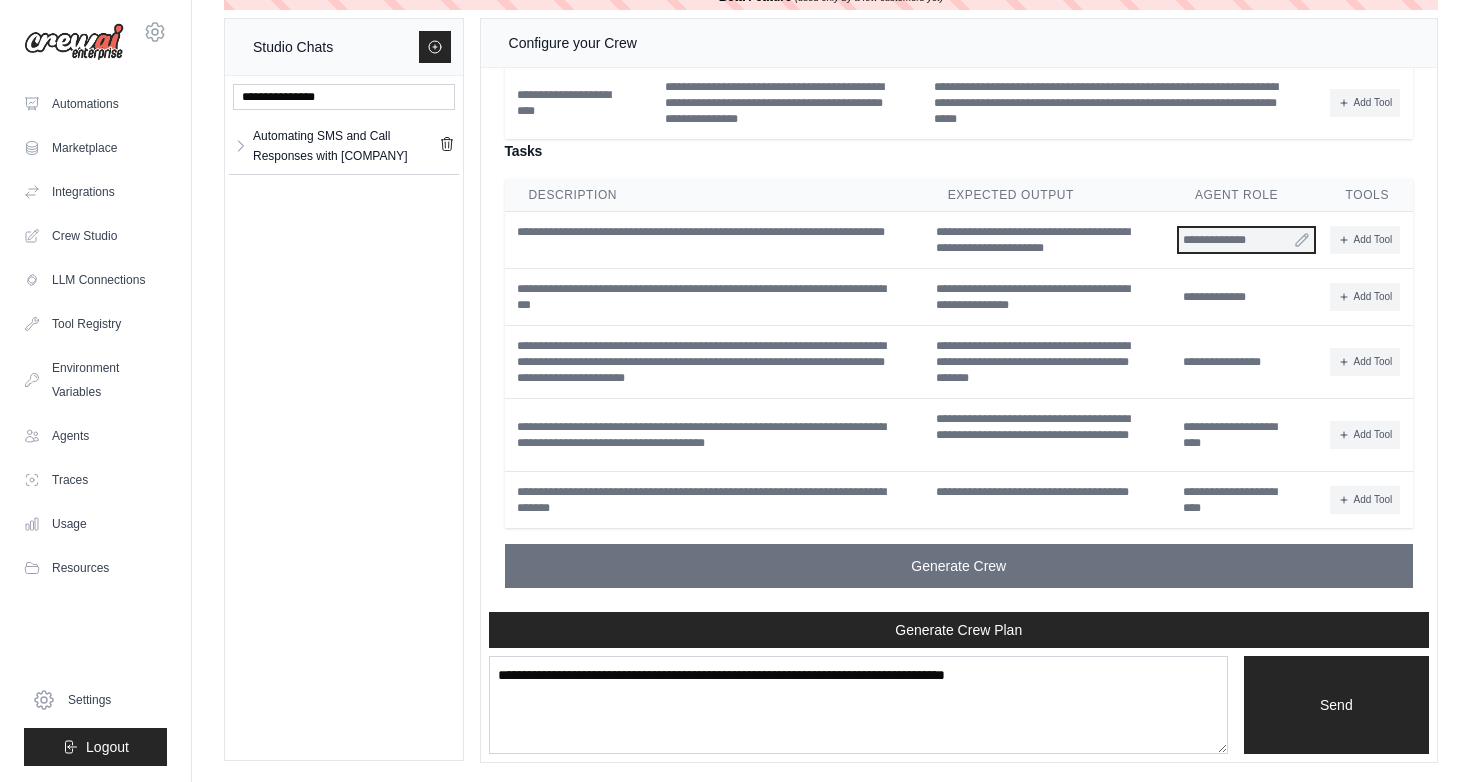 click on "**********" at bounding box center (1246, 240) 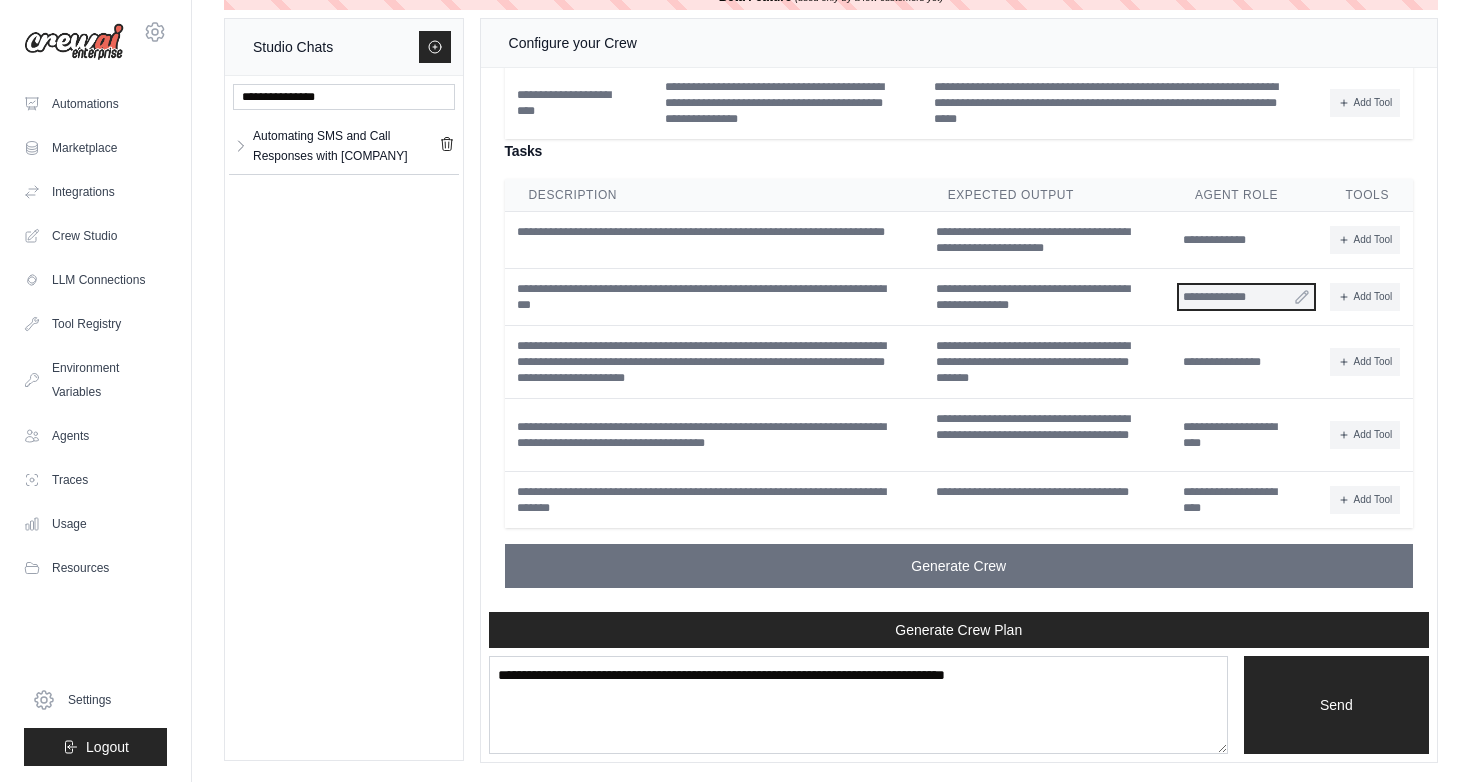 click on "**********" at bounding box center [1246, 297] 